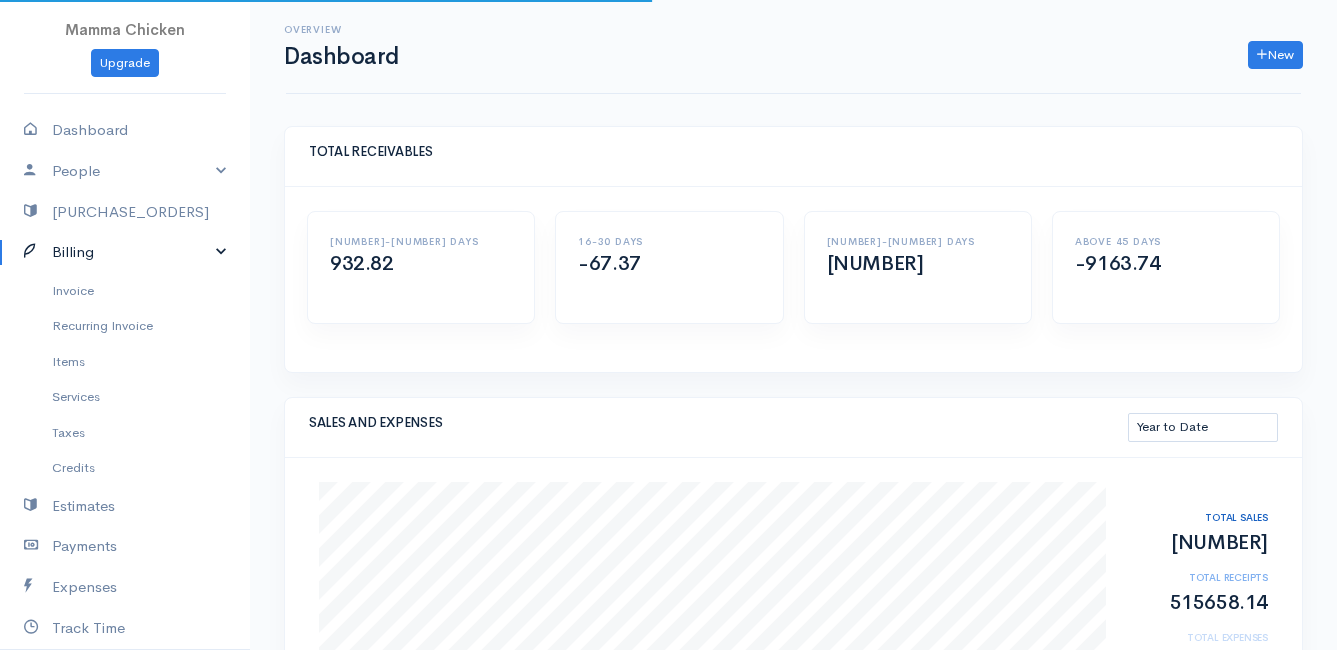 scroll, scrollTop: 0, scrollLeft: 0, axis: both 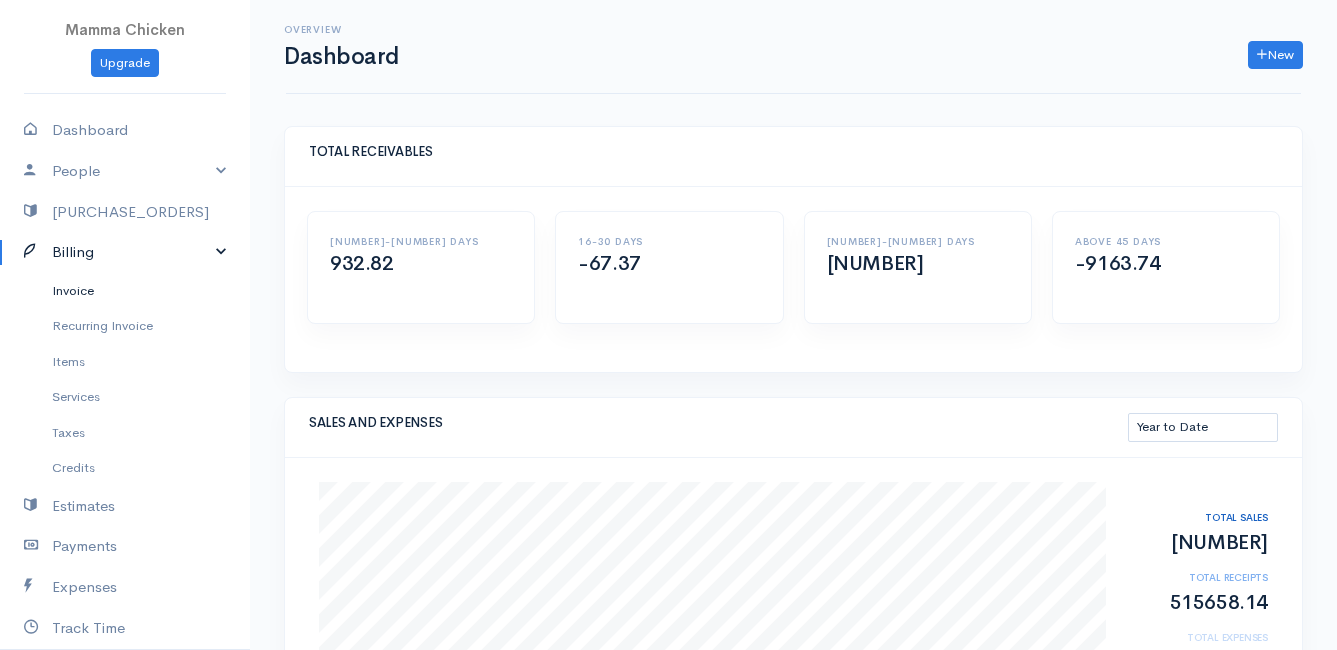 click on "Invoice" at bounding box center (125, 291) 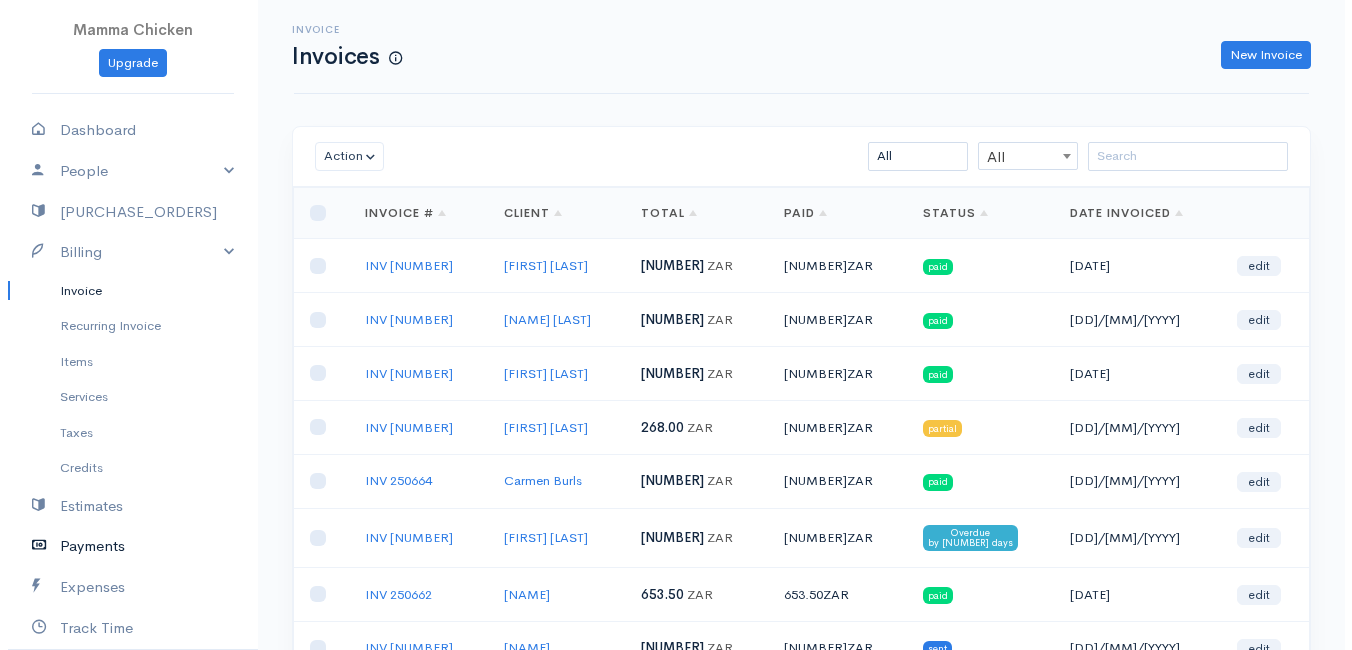 scroll, scrollTop: 200, scrollLeft: 0, axis: vertical 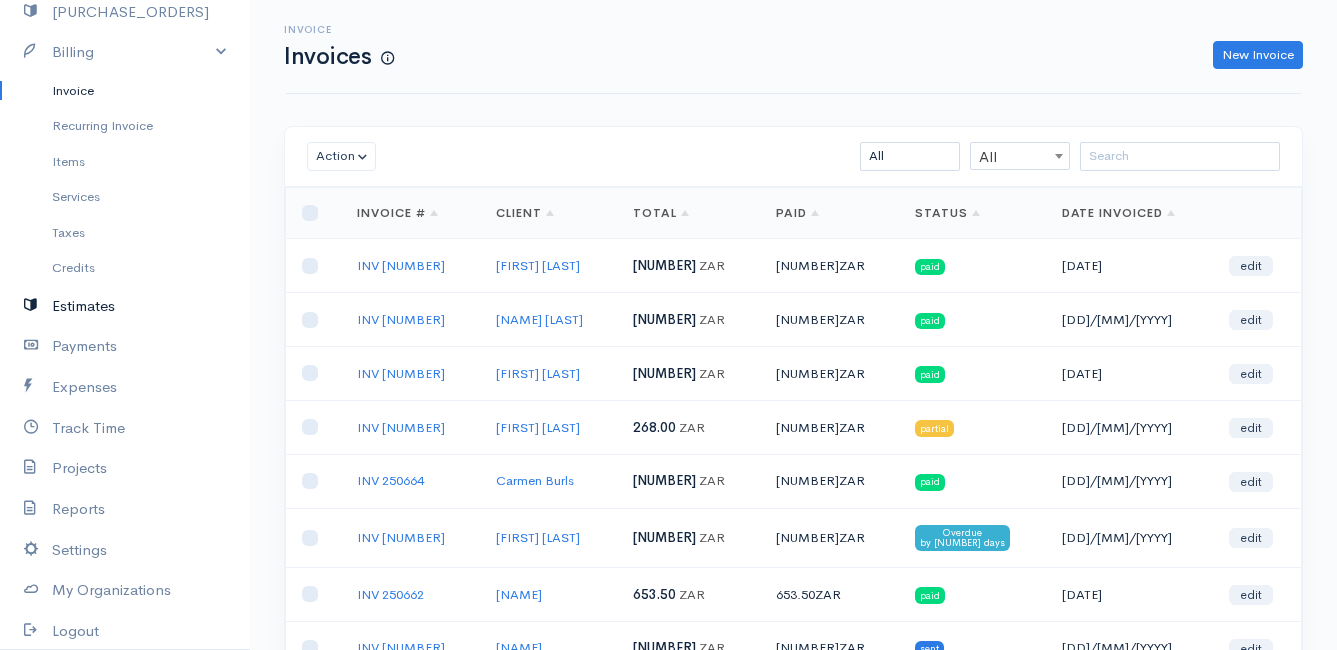 click on "Estimates" at bounding box center [125, 306] 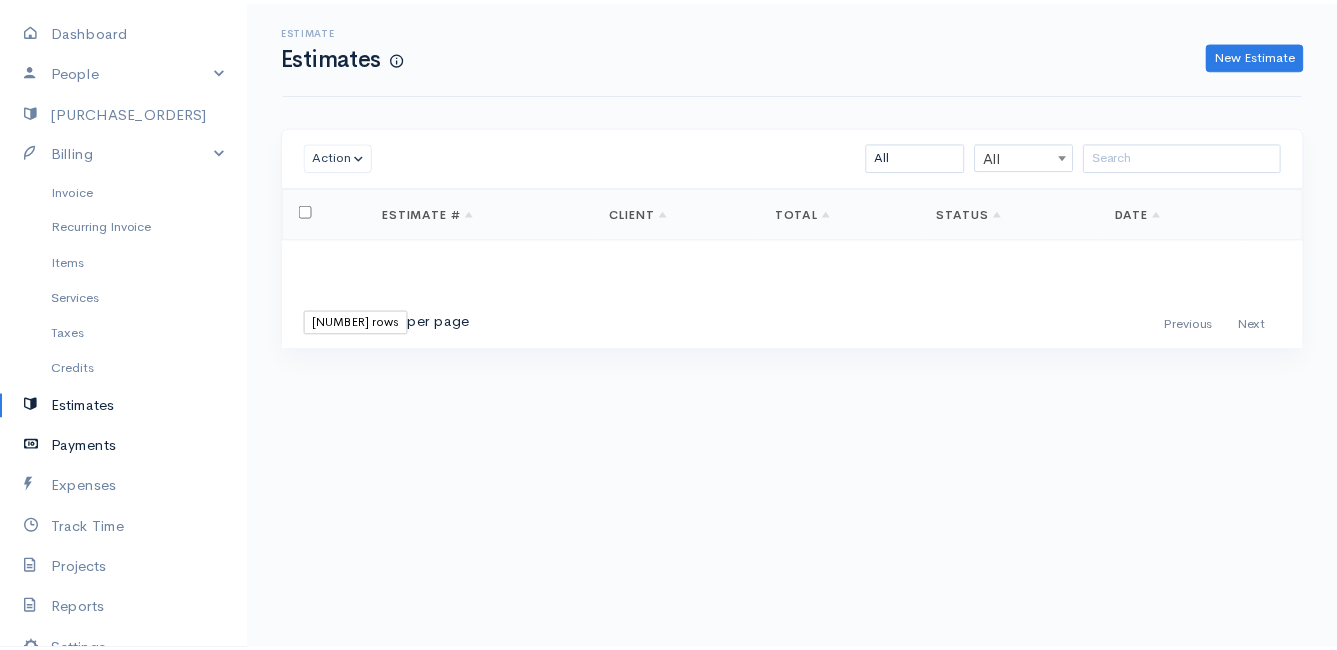 scroll, scrollTop: 200, scrollLeft: 0, axis: vertical 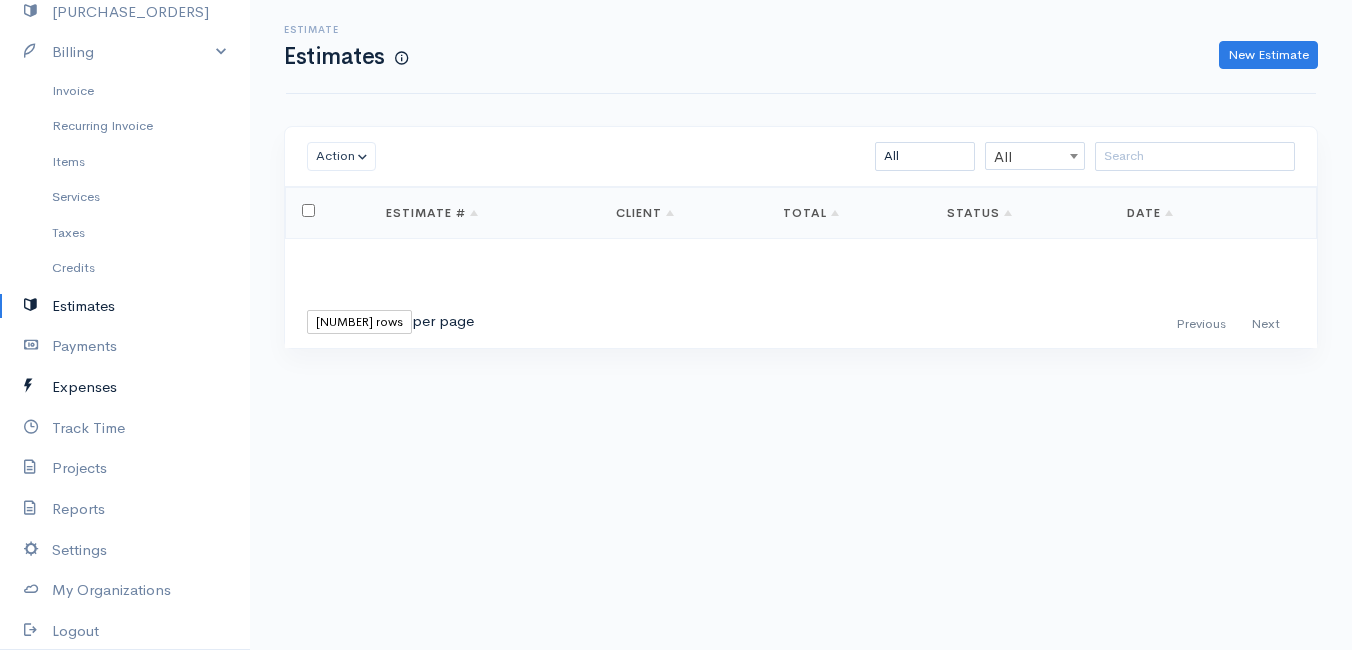 click on "Expenses" at bounding box center [125, 387] 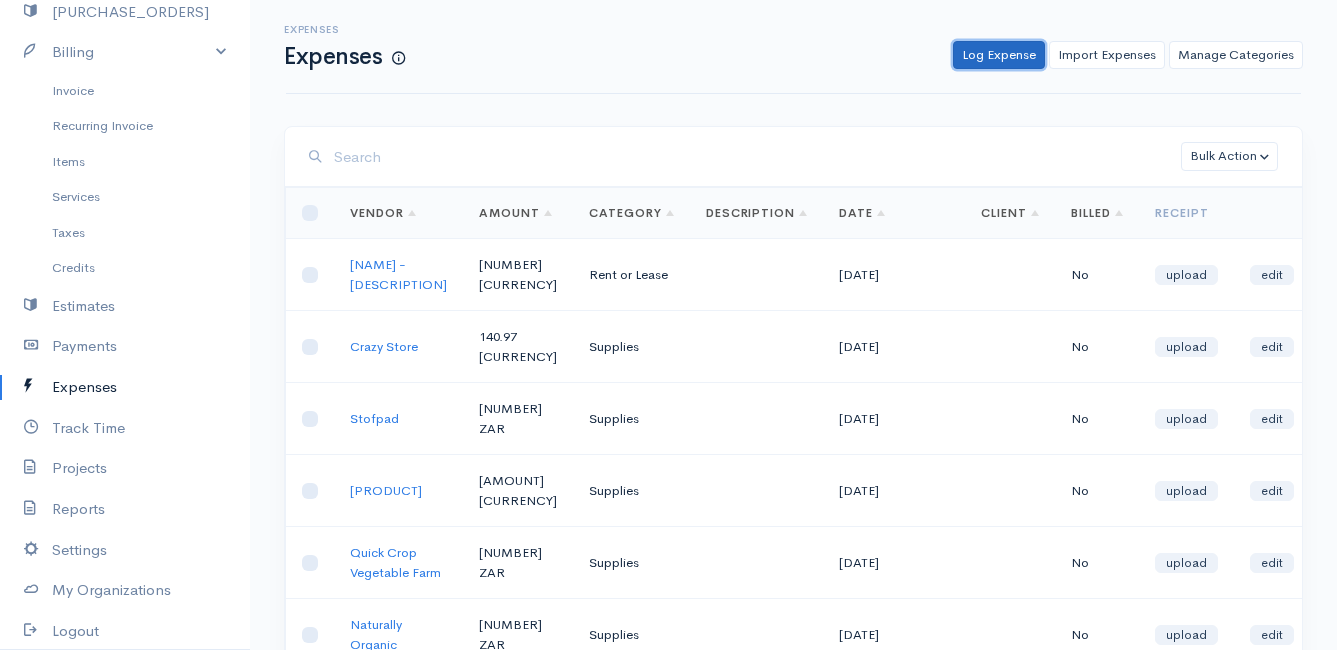 click on "Log Expense" at bounding box center [999, 55] 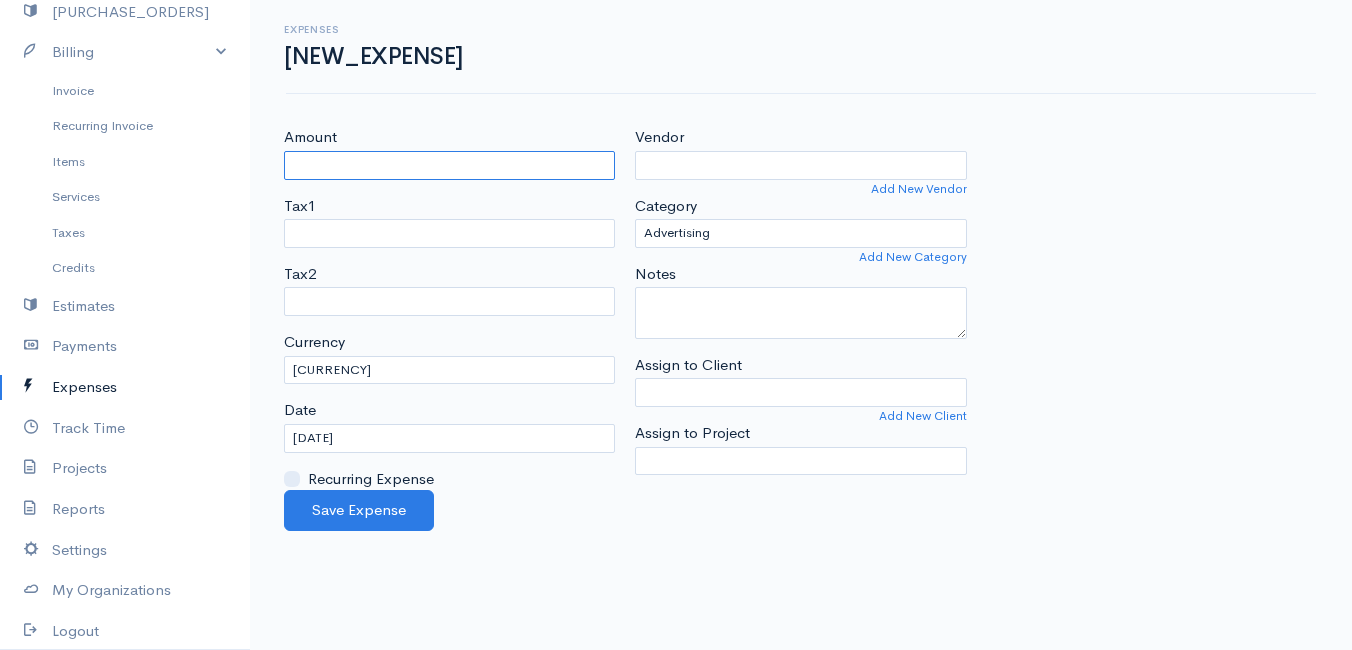 click on "Amount" at bounding box center (449, 165) 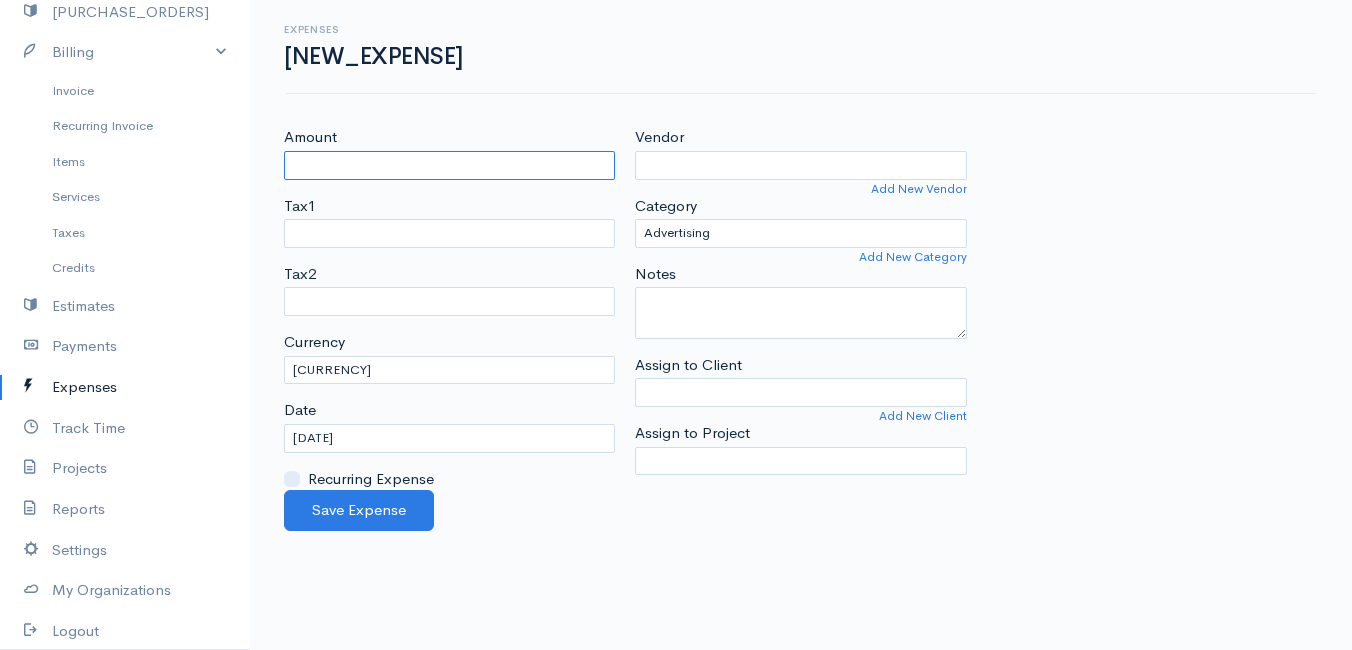 click on "Amount" at bounding box center (449, 165) 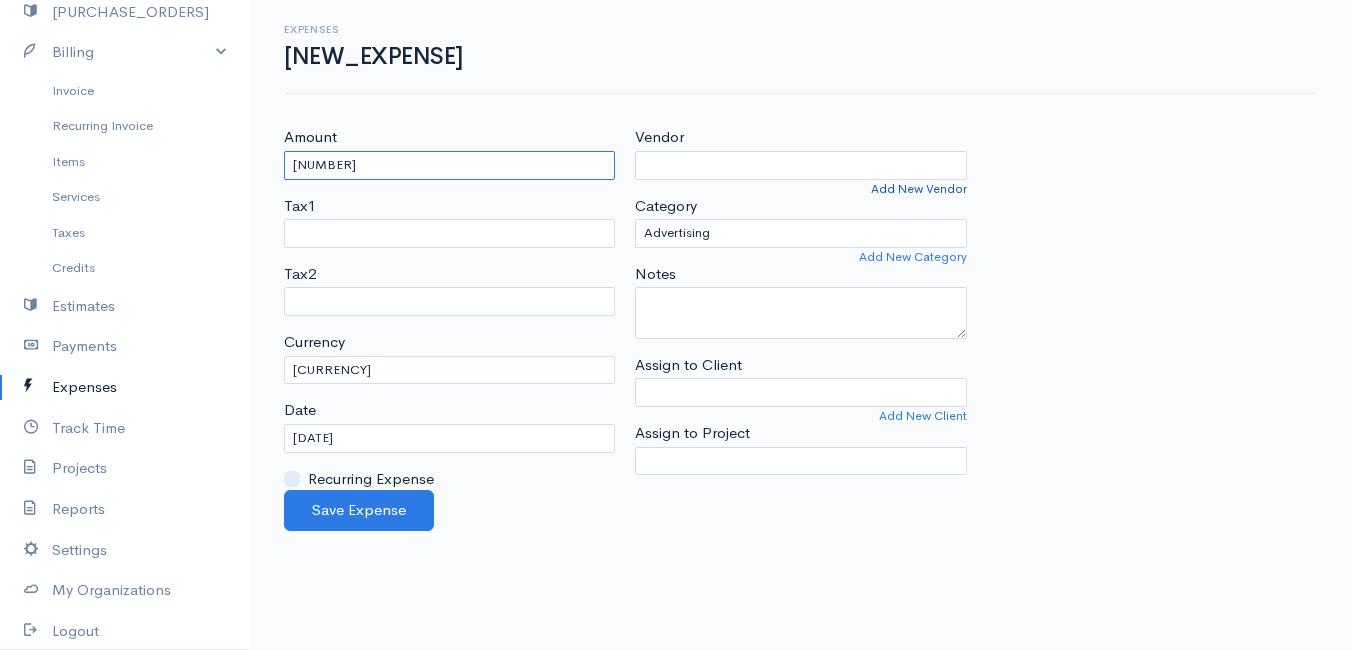 type on "[NUMBER]" 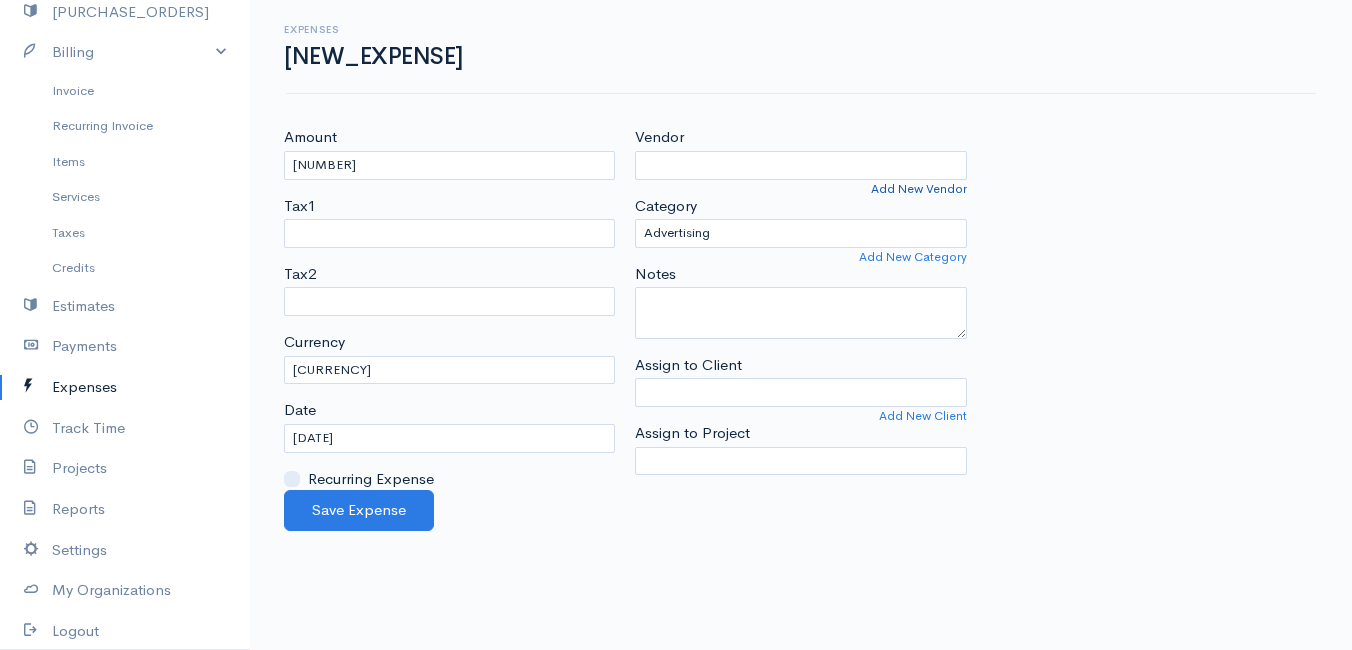 click on "Add New Vendor" at bounding box center (919, 189) 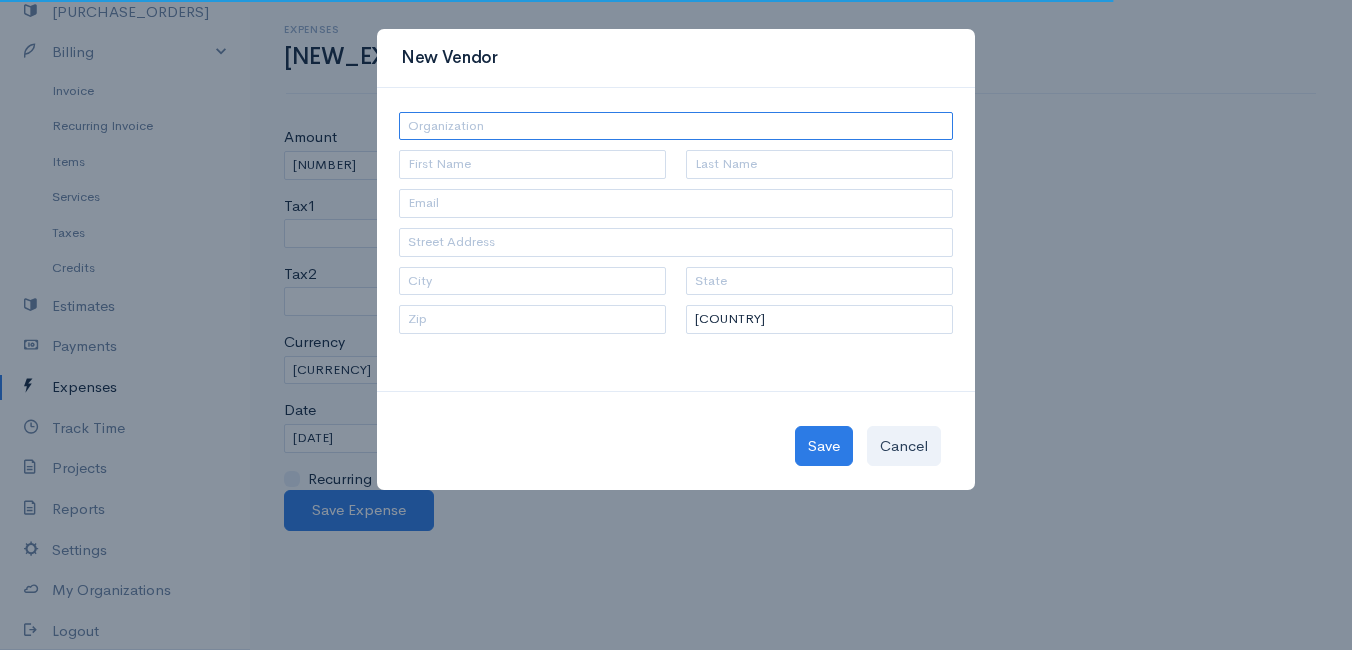 click at bounding box center (676, 126) 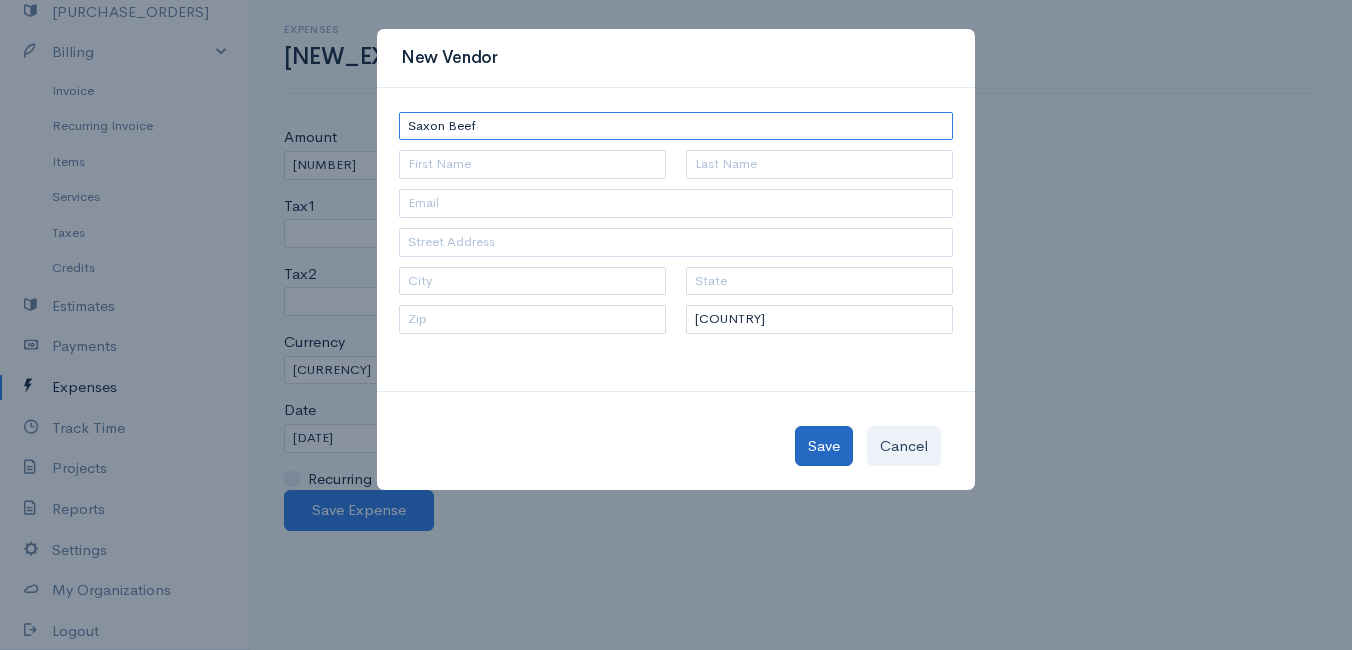 type on "Saxon Beef" 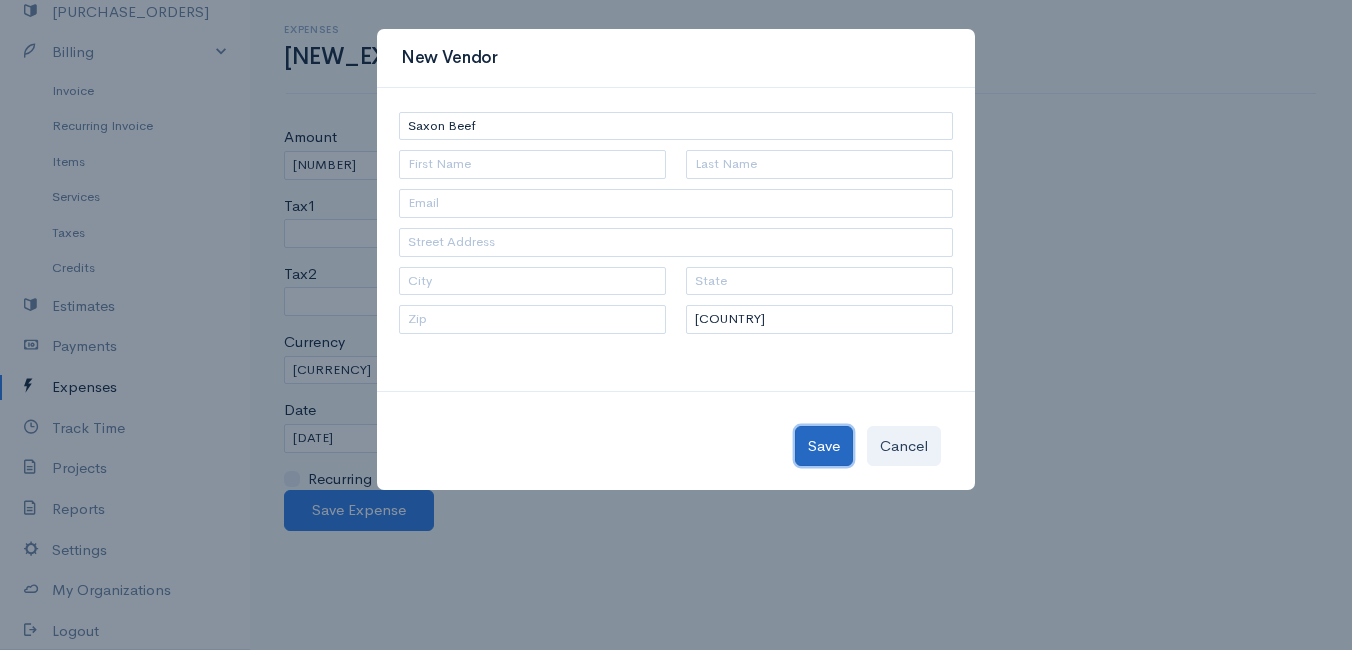 click on "Save" at bounding box center (824, 446) 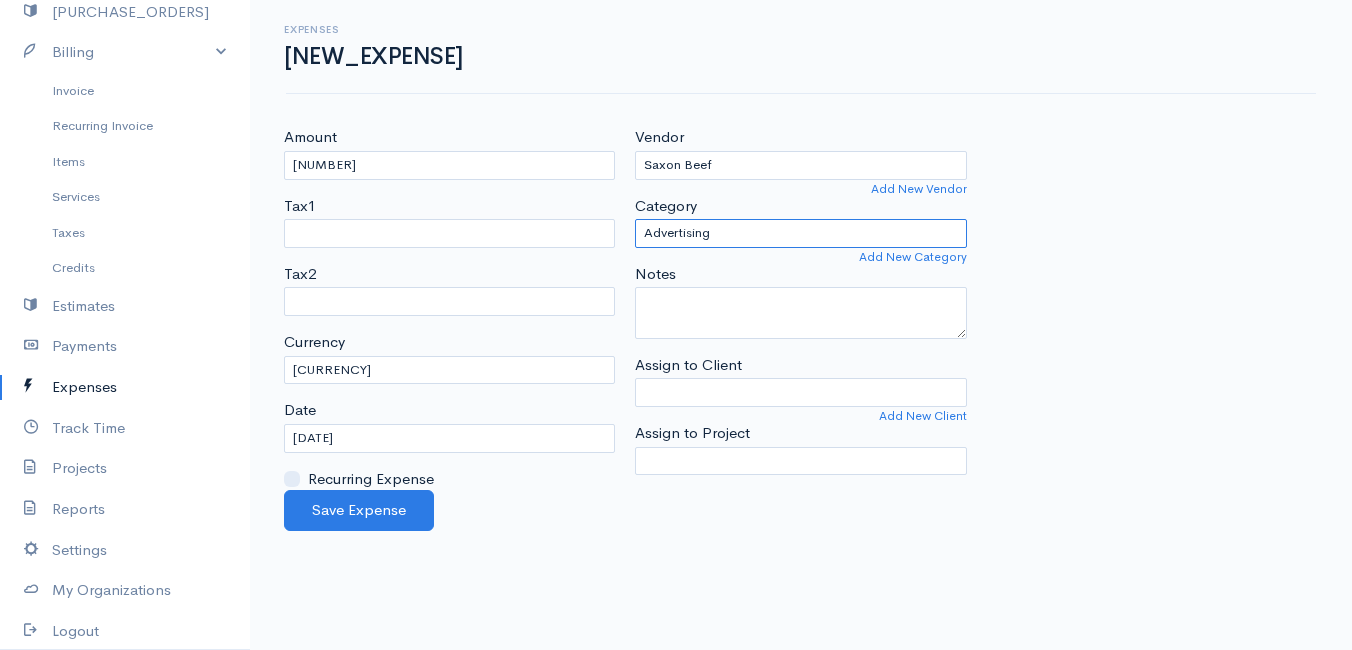 click on "Advertising Car & Truck Expenses Contractors Education Education and Training Employee Benefits Hardware Meals & Entertainment Other Expenses Personal Professional Services Rent or Lease Supplies Travel Utilities" at bounding box center (800, 233) 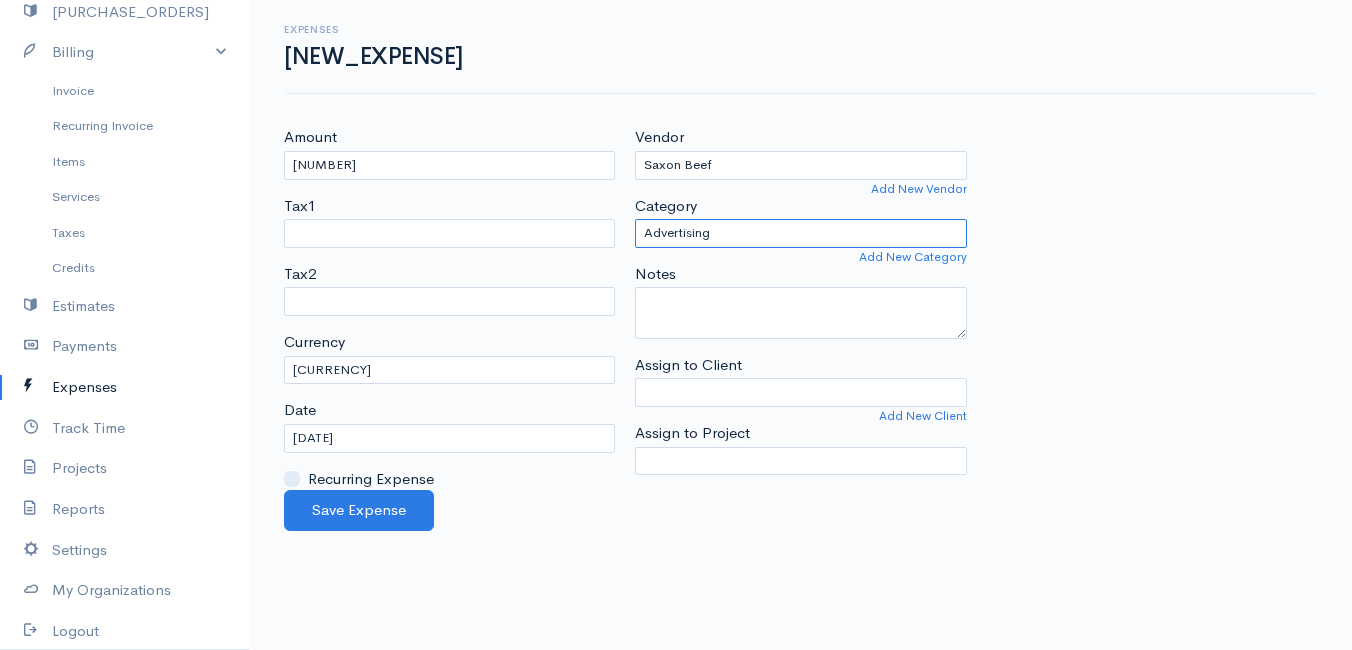 select on "Supplies" 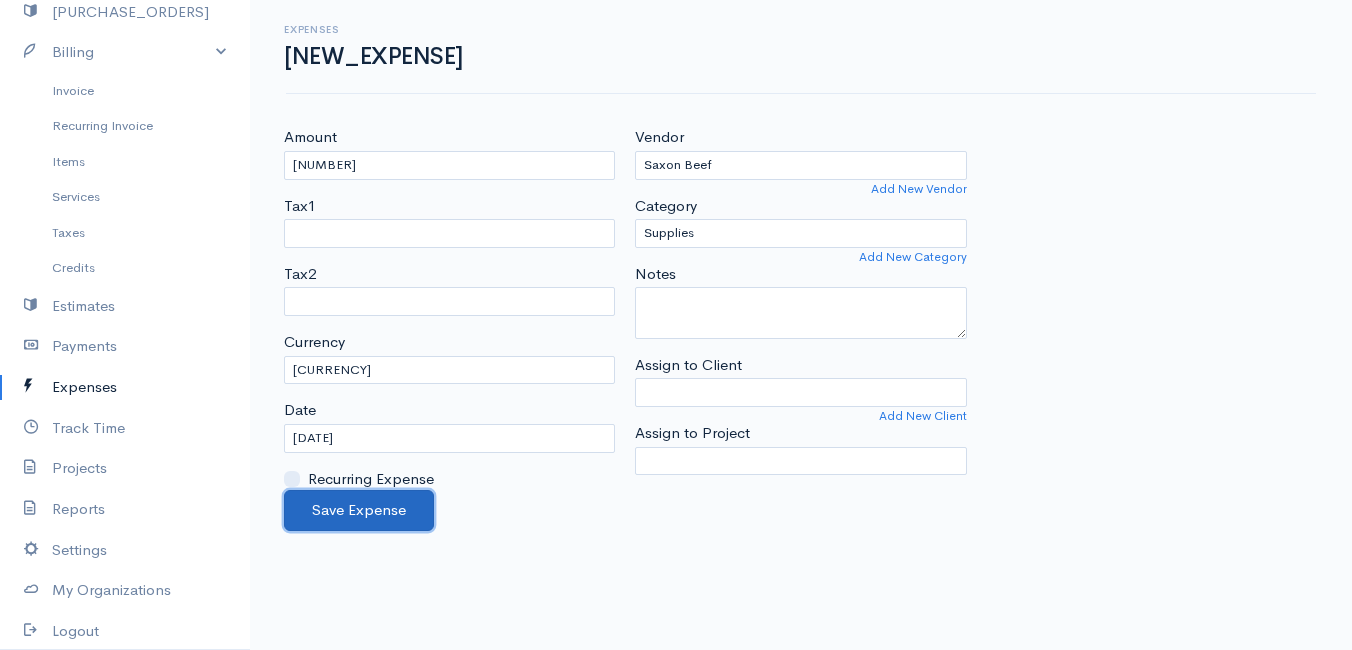 click on "Save Expense" at bounding box center (359, 510) 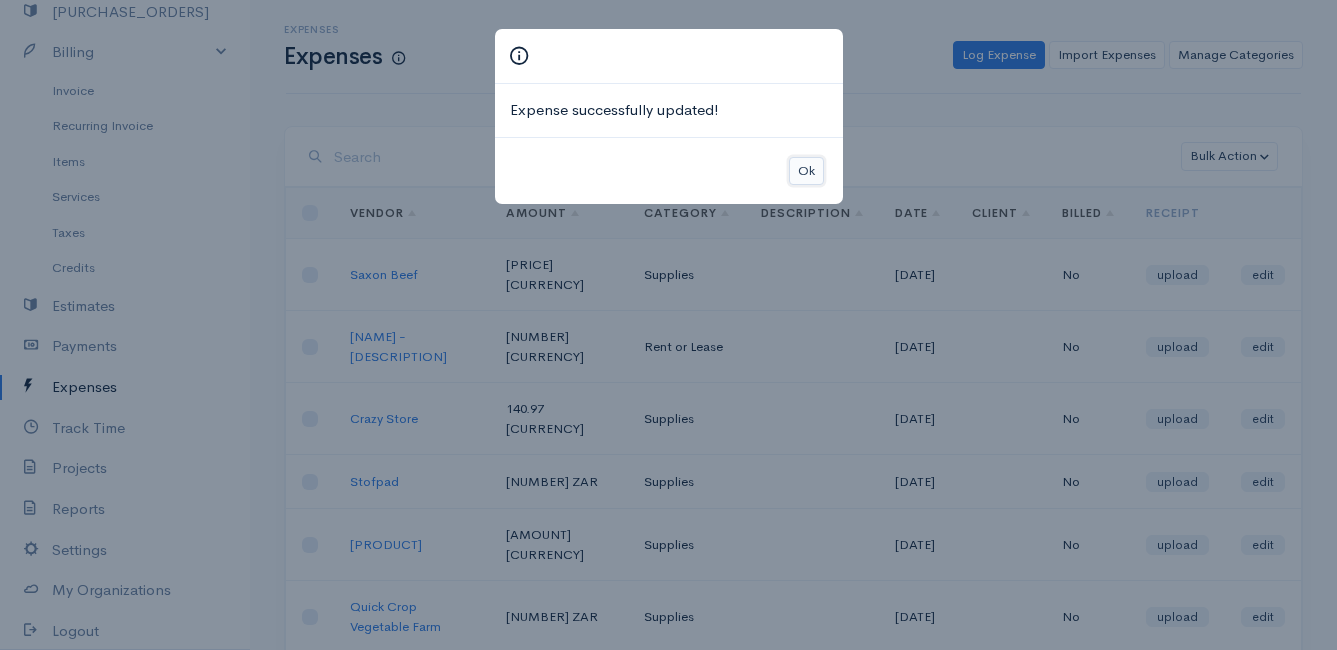 click on "Ok" at bounding box center (806, 171) 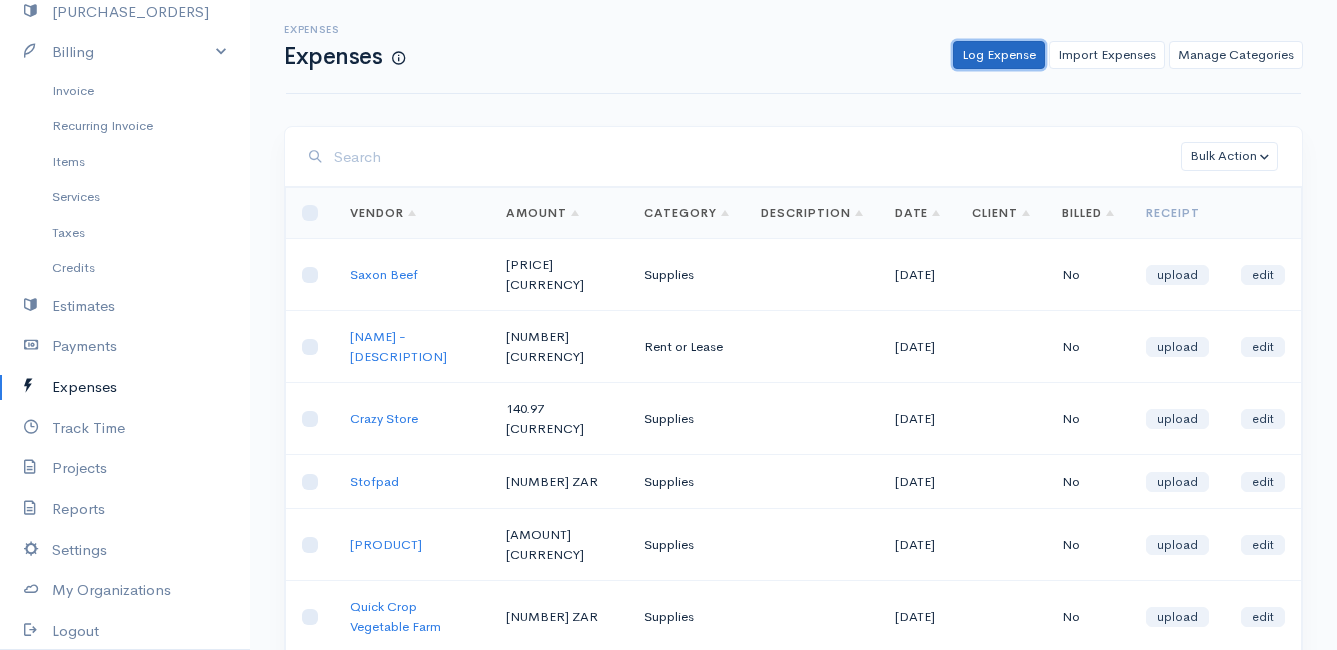 click on "Log Expense" at bounding box center [999, 55] 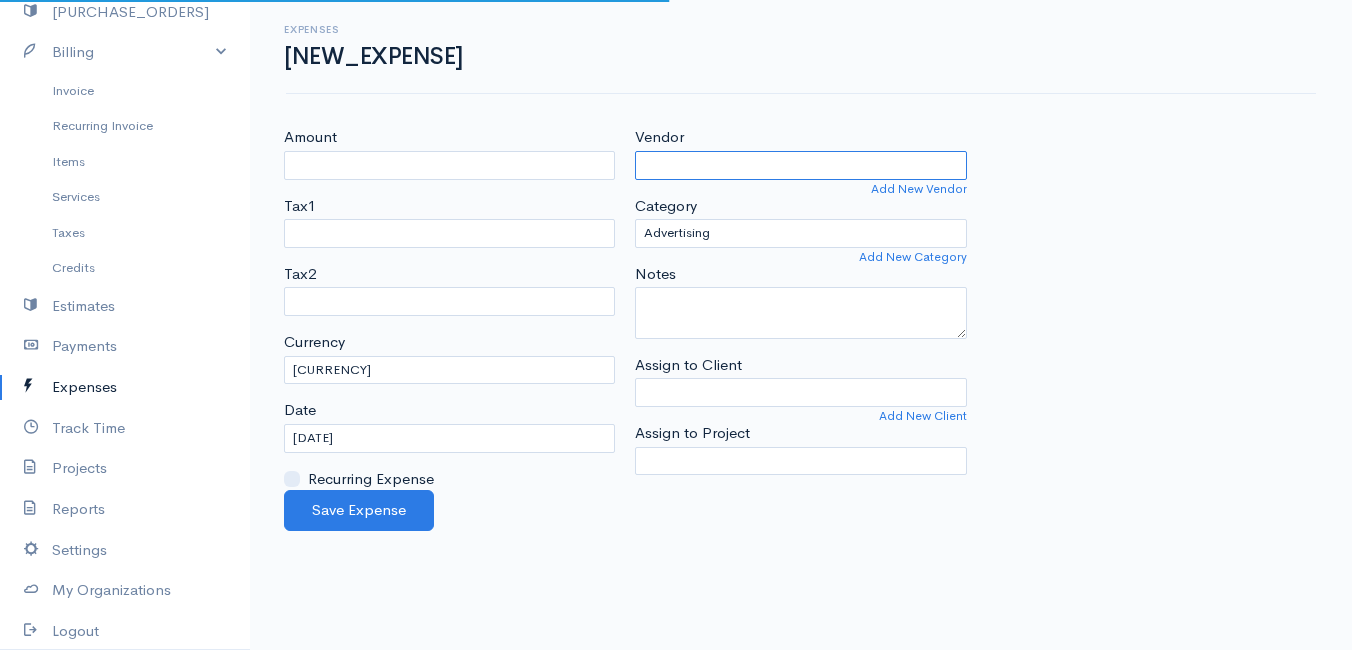 click on "Vendor" at bounding box center [800, 165] 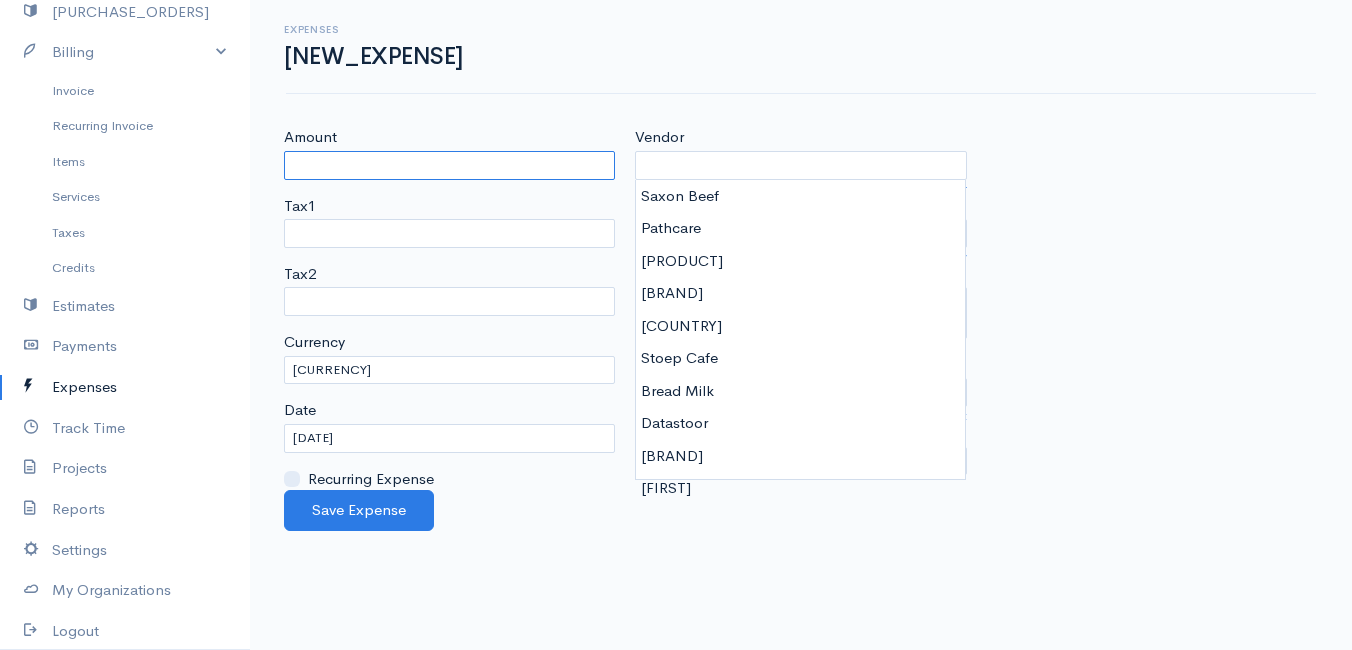 click on "Amount" at bounding box center [449, 165] 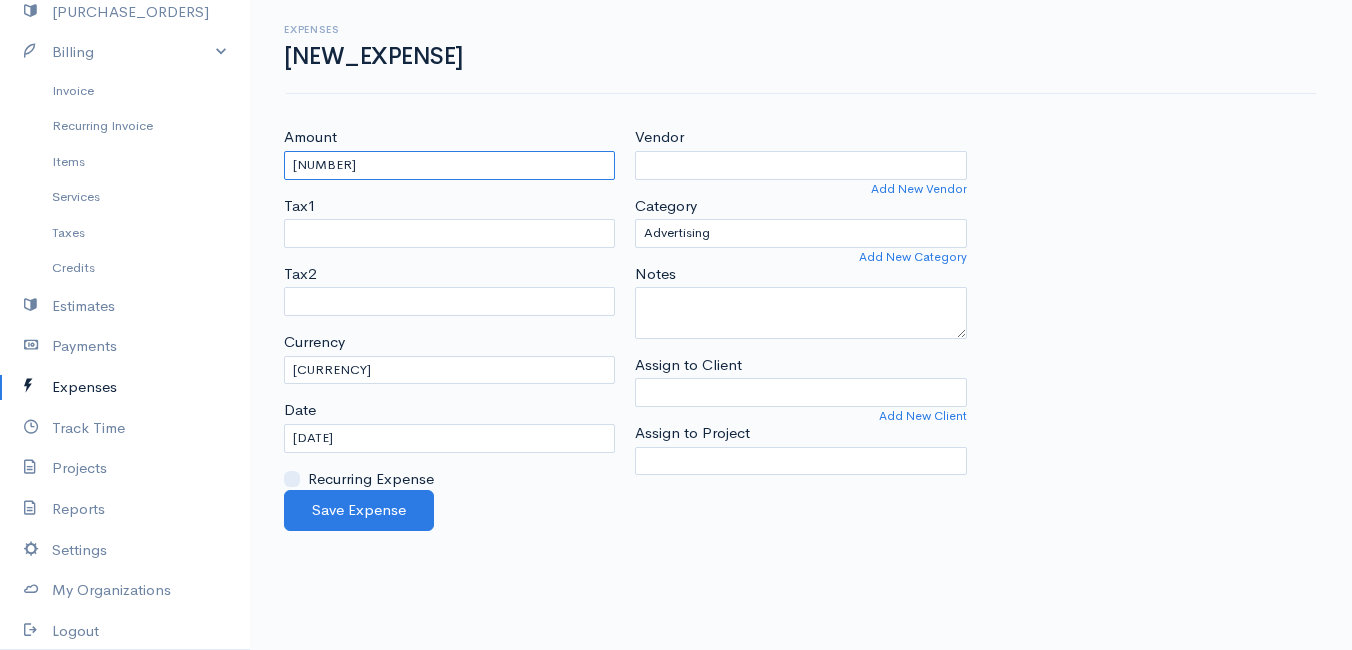 type on "[NUMBER]" 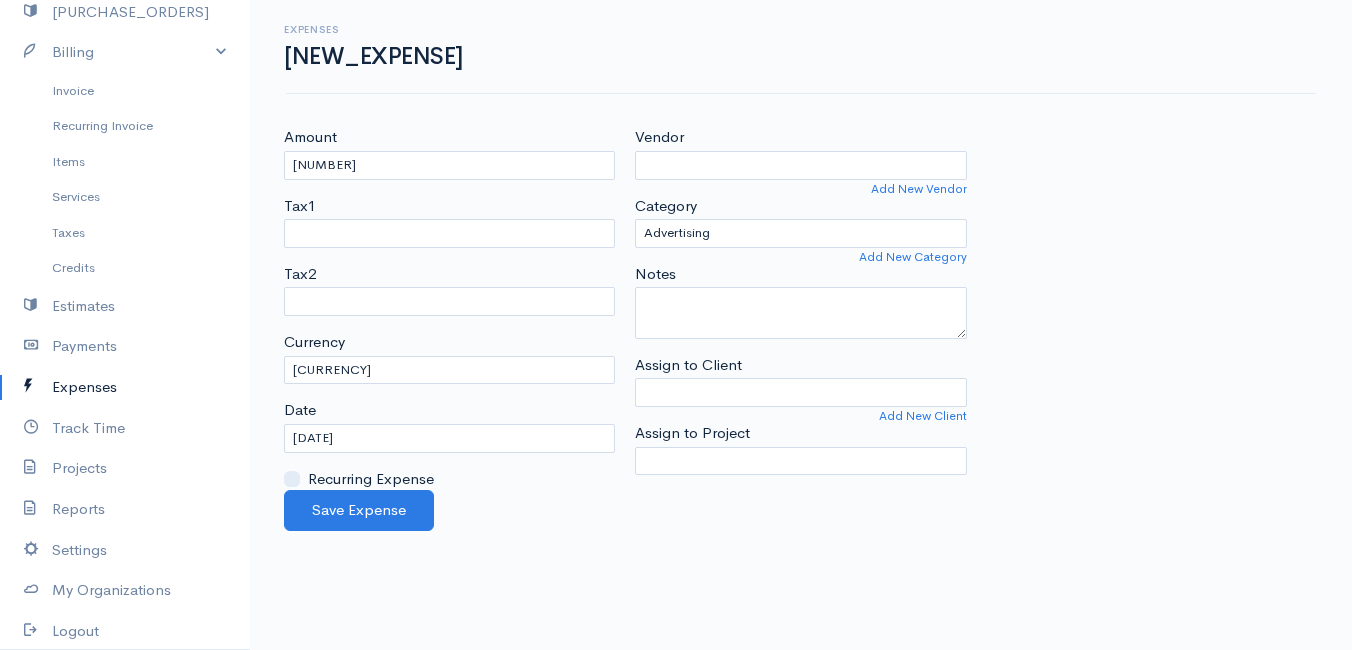 click on "Expenses
New Expense" at bounding box center (801, 46) 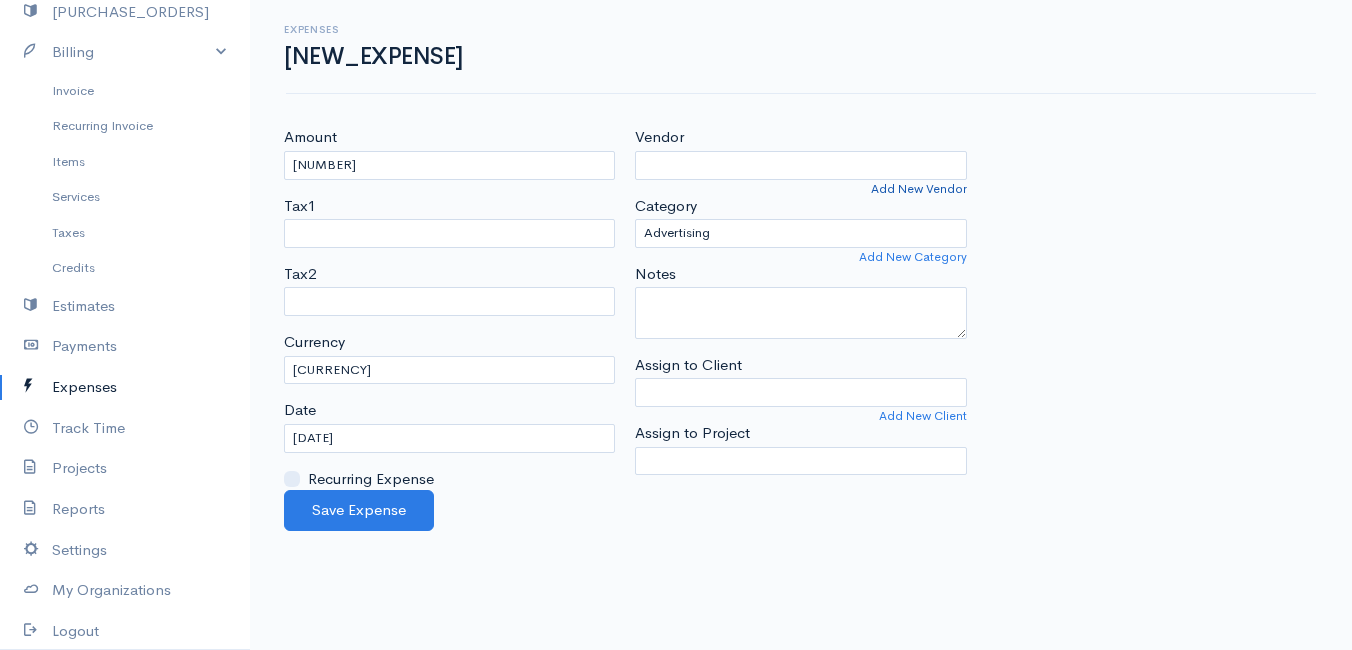 click on "Add New Vendor" at bounding box center (919, 189) 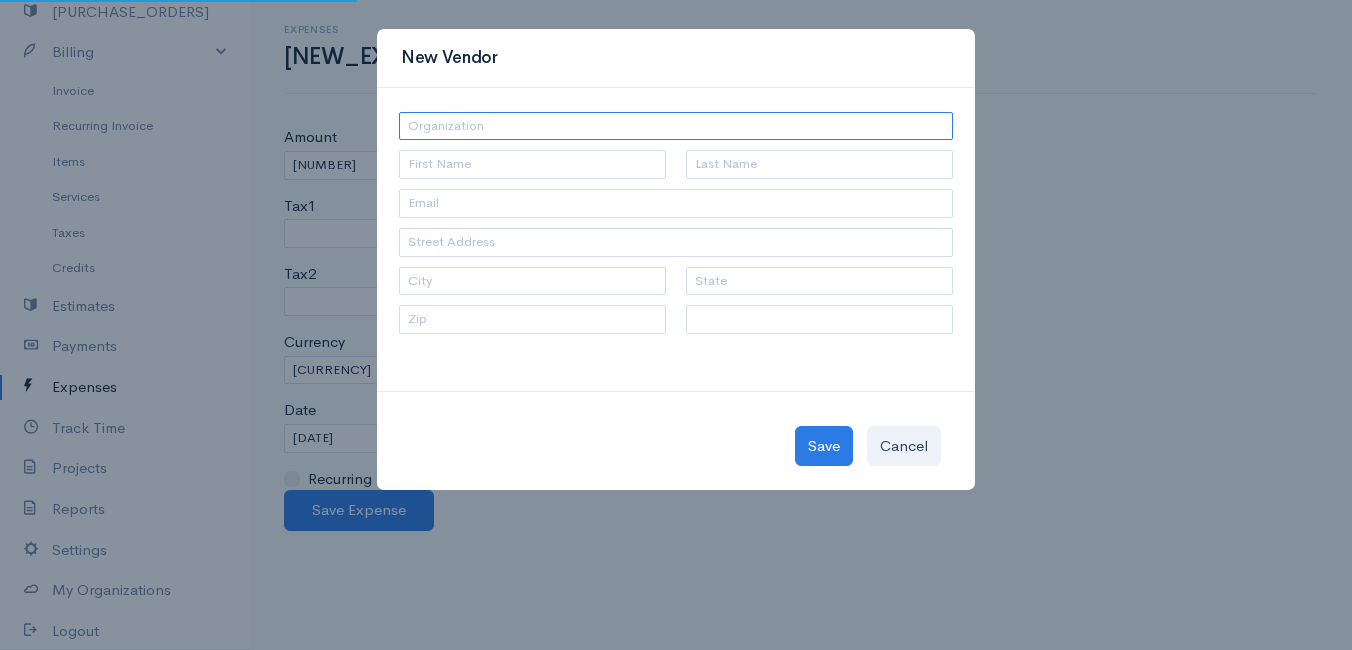 click at bounding box center (676, 126) 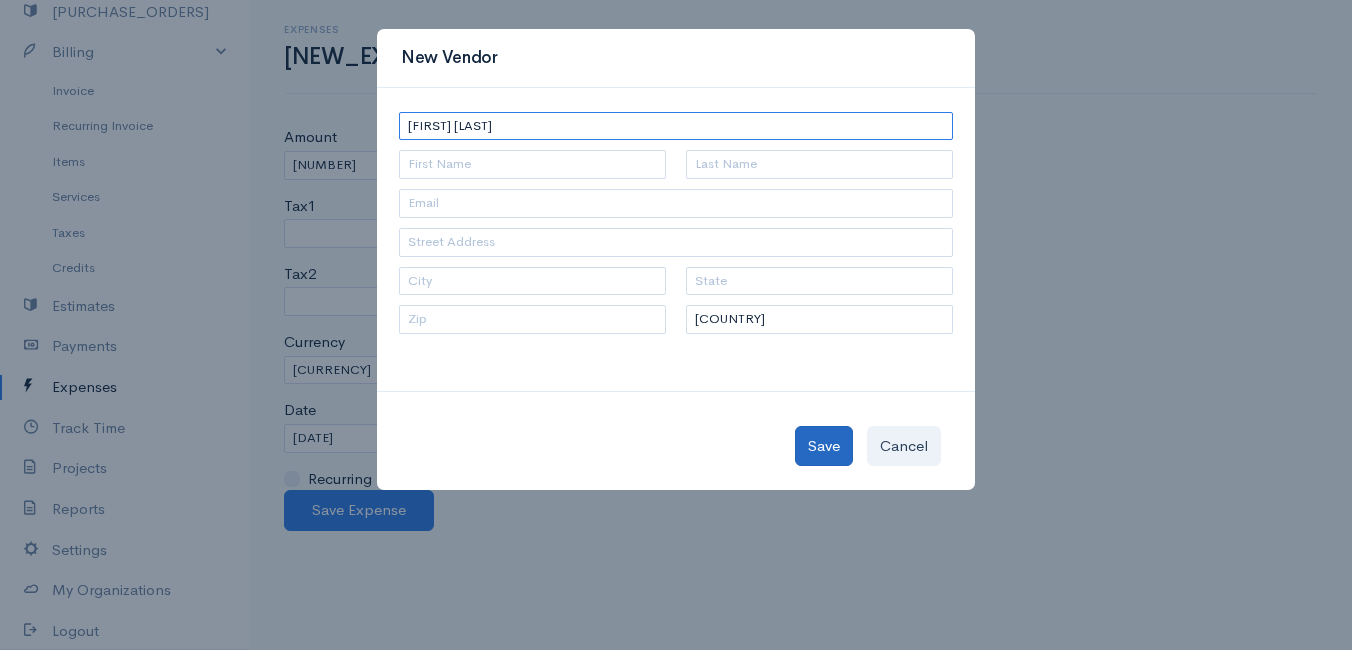 type on "[FIRST] [LAST]" 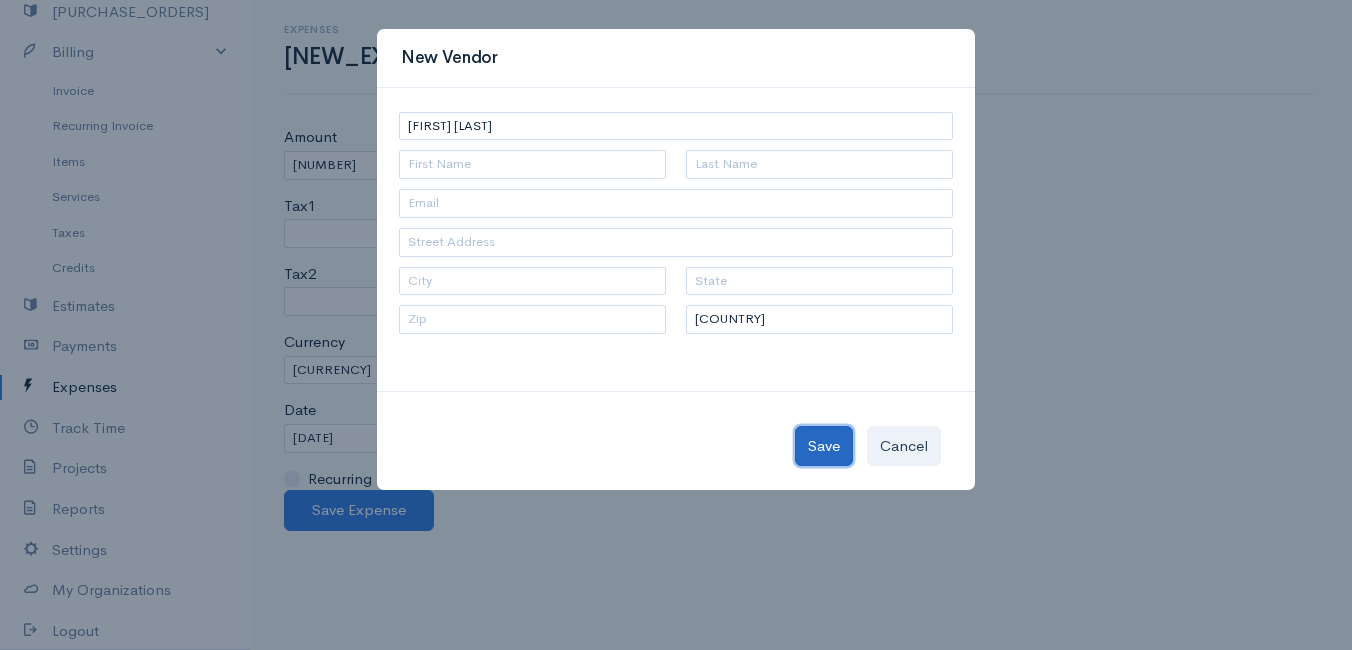 click on "Save" at bounding box center [824, 446] 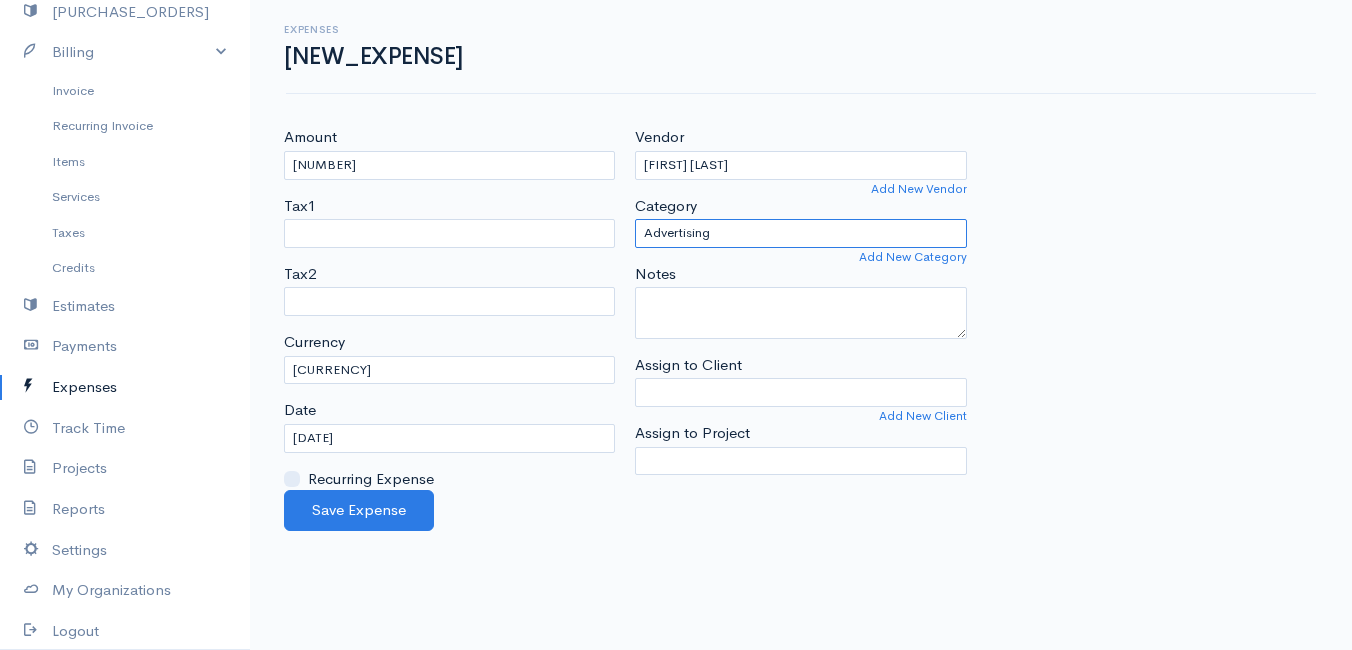click on "Advertising Car & Truck Expenses Contractors Education Education and Training Employee Benefits Hardware Meals & Entertainment Other Expenses Personal Professional Services Rent or Lease Supplies Travel Utilities" at bounding box center (800, 233) 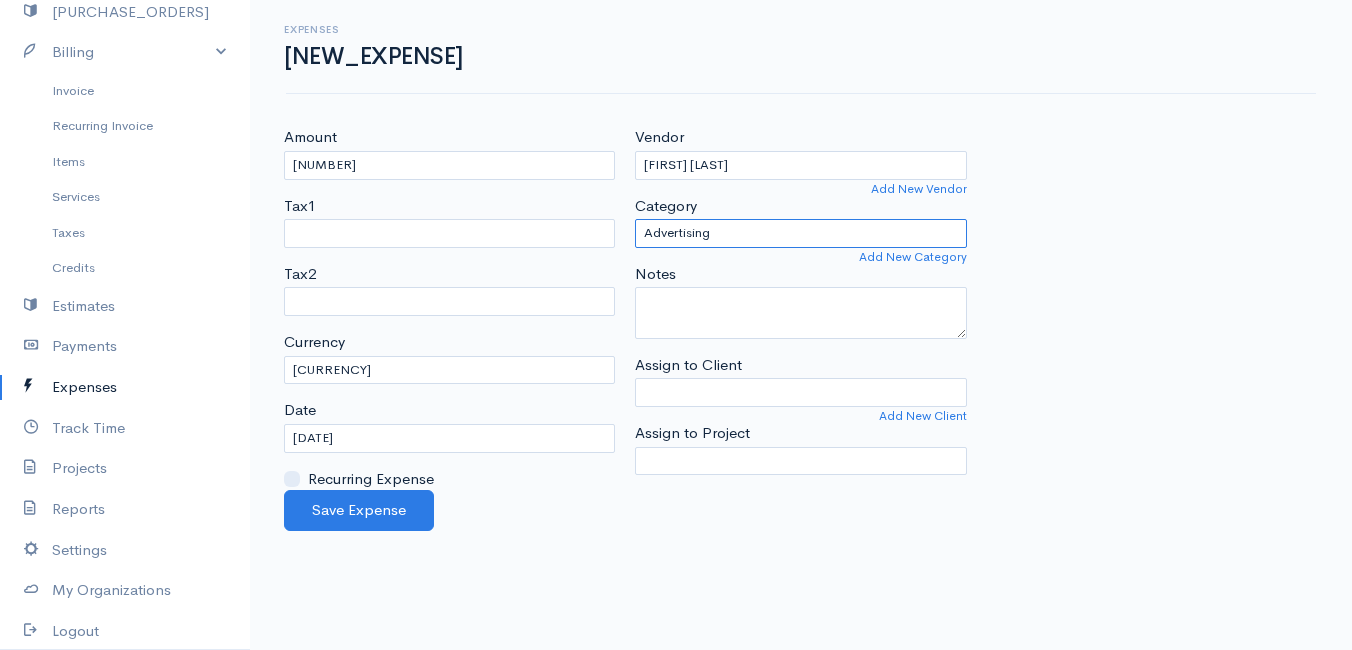 select on "Supplies" 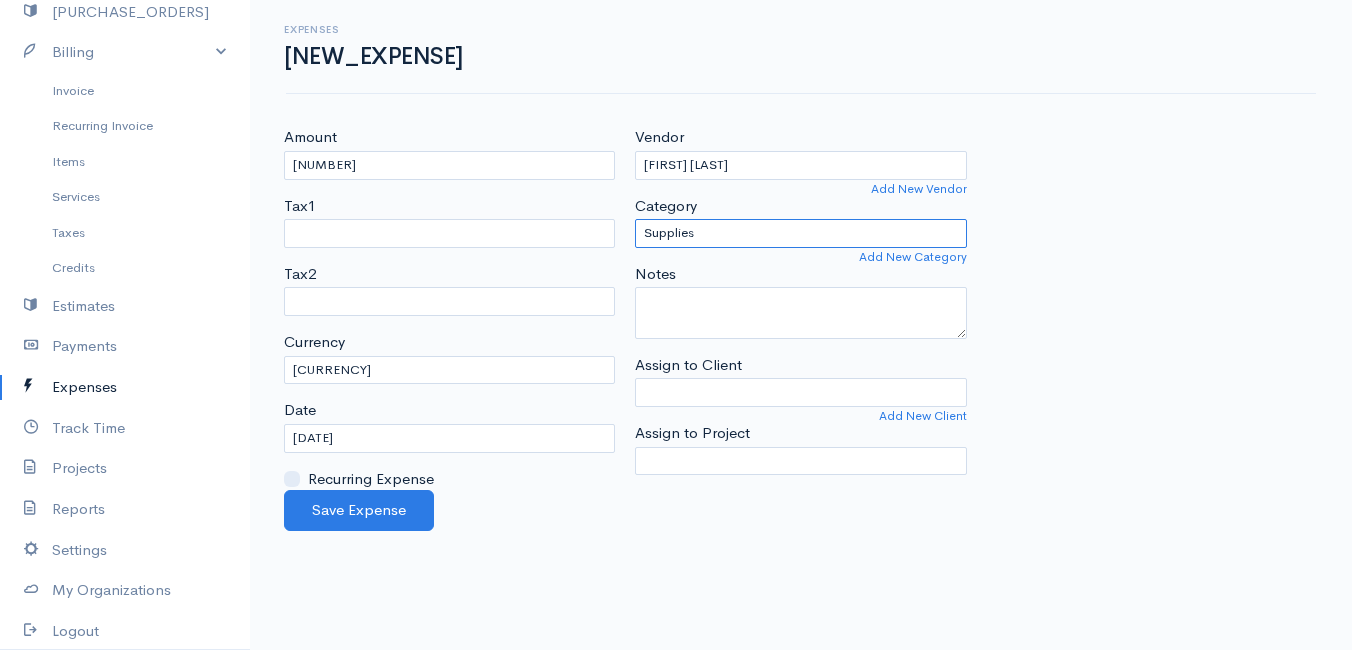 click on "Advertising Car & Truck Expenses Contractors Education Education and Training Employee Benefits Hardware Meals & Entertainment Other Expenses Personal Professional Services Rent or Lease Supplies Travel Utilities" at bounding box center [800, 233] 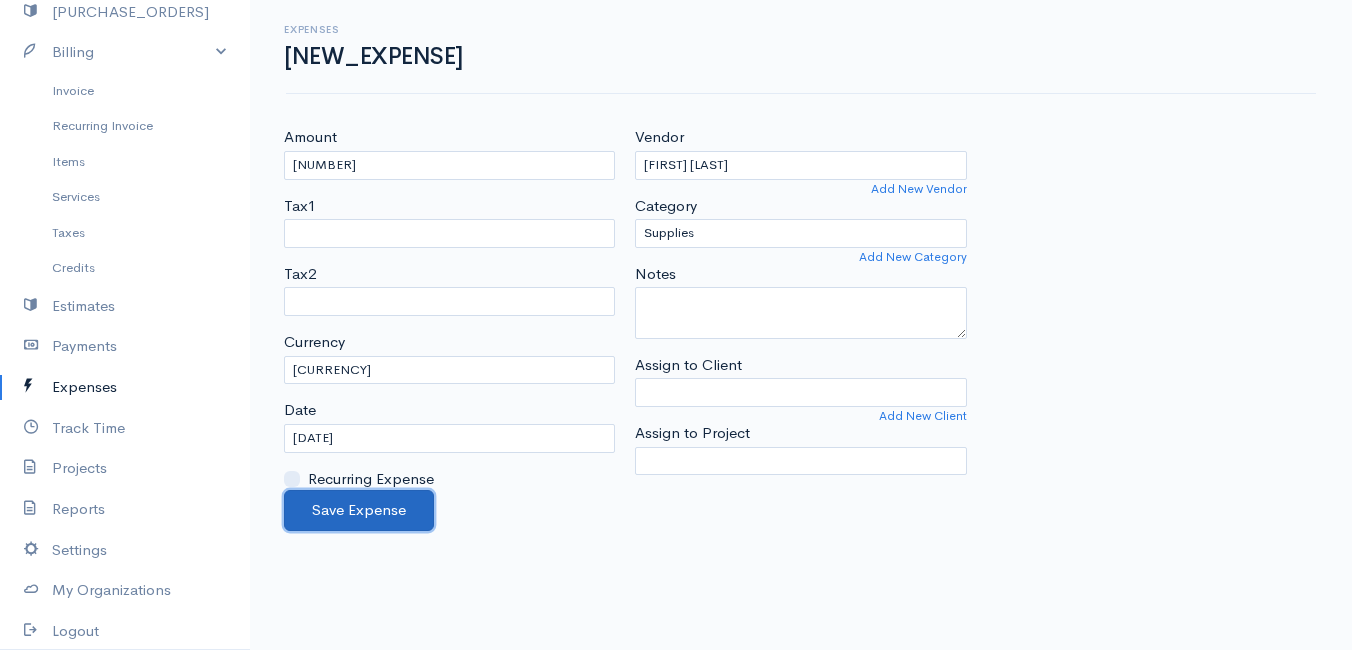 click on "Save Expense" at bounding box center (359, 510) 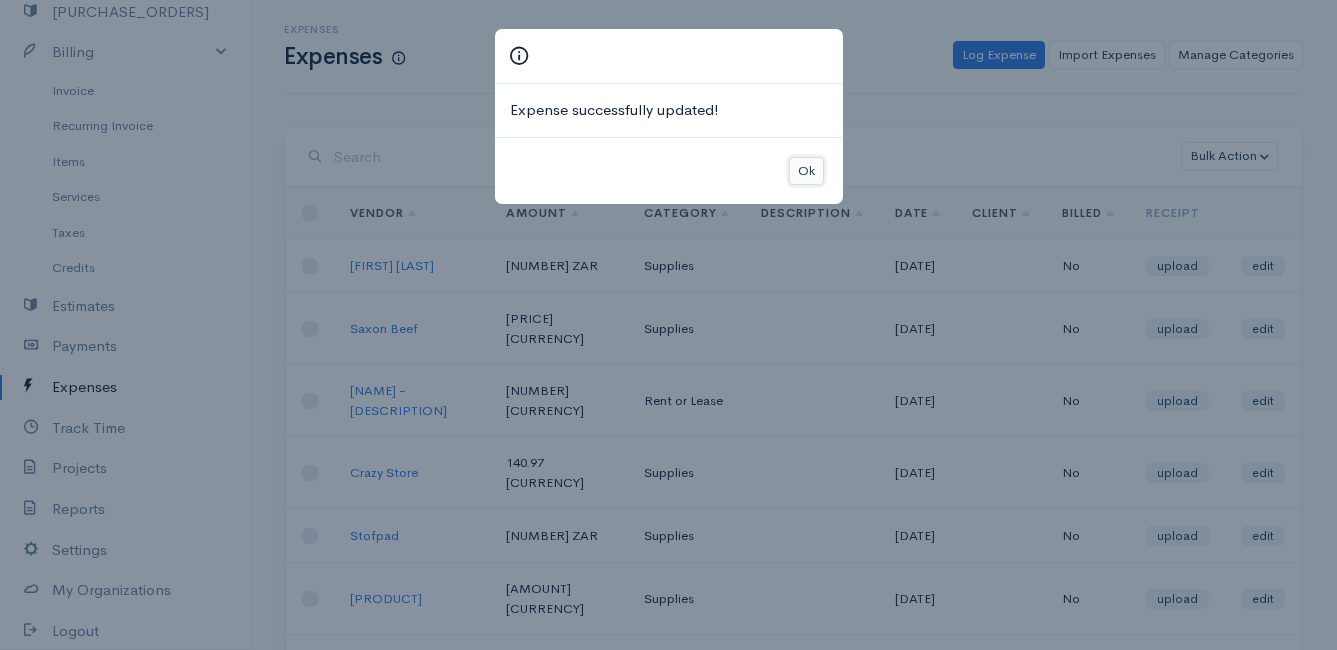 click on "Ok" at bounding box center (806, 171) 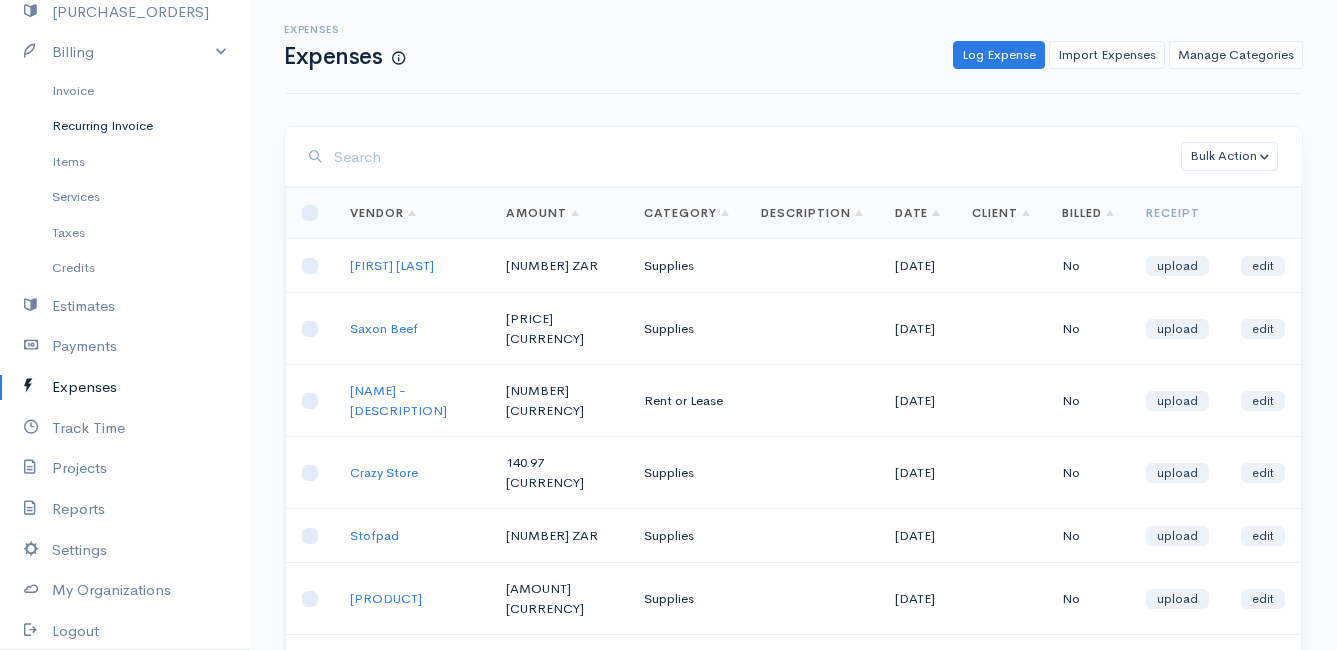 scroll, scrollTop: 0, scrollLeft: 0, axis: both 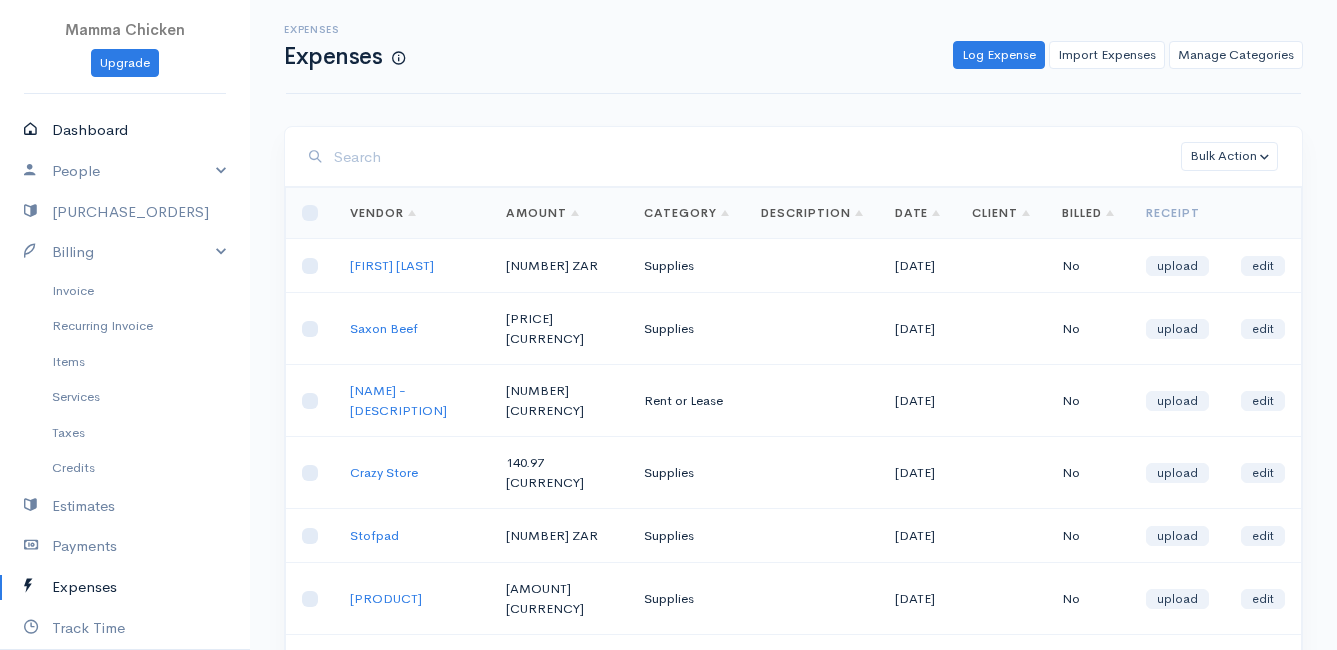 click on "Dashboard" at bounding box center [125, 130] 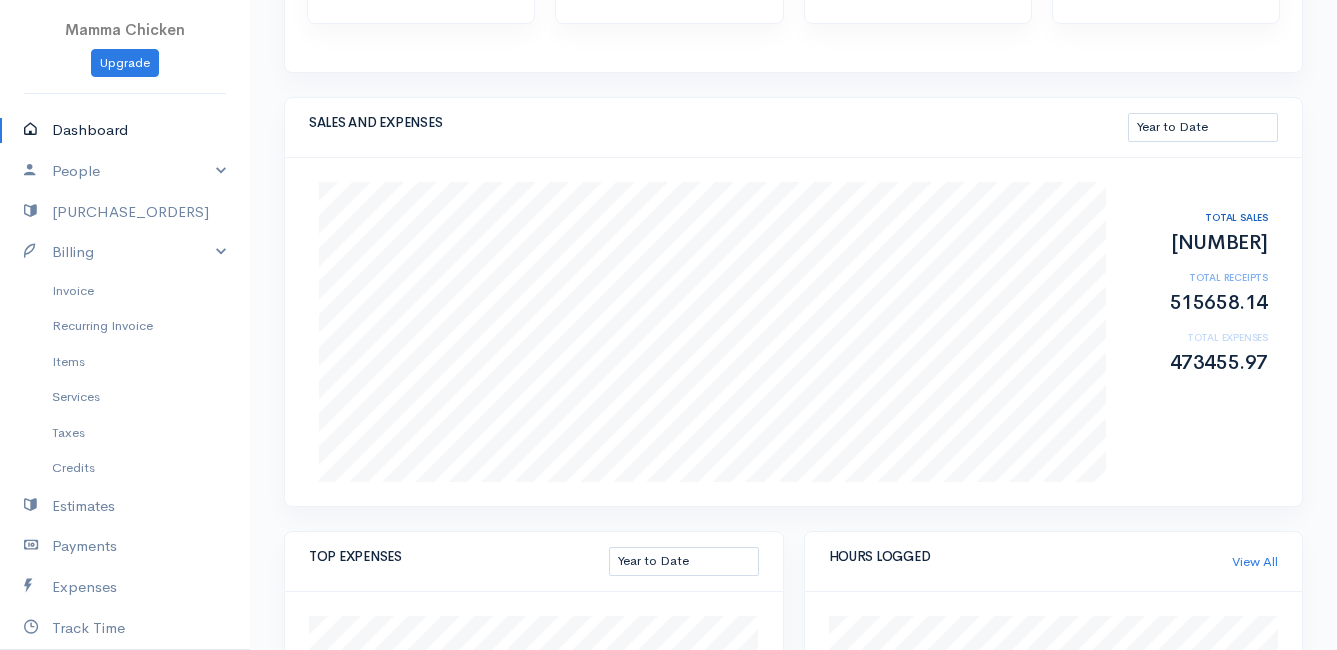 scroll, scrollTop: 0, scrollLeft: 0, axis: both 